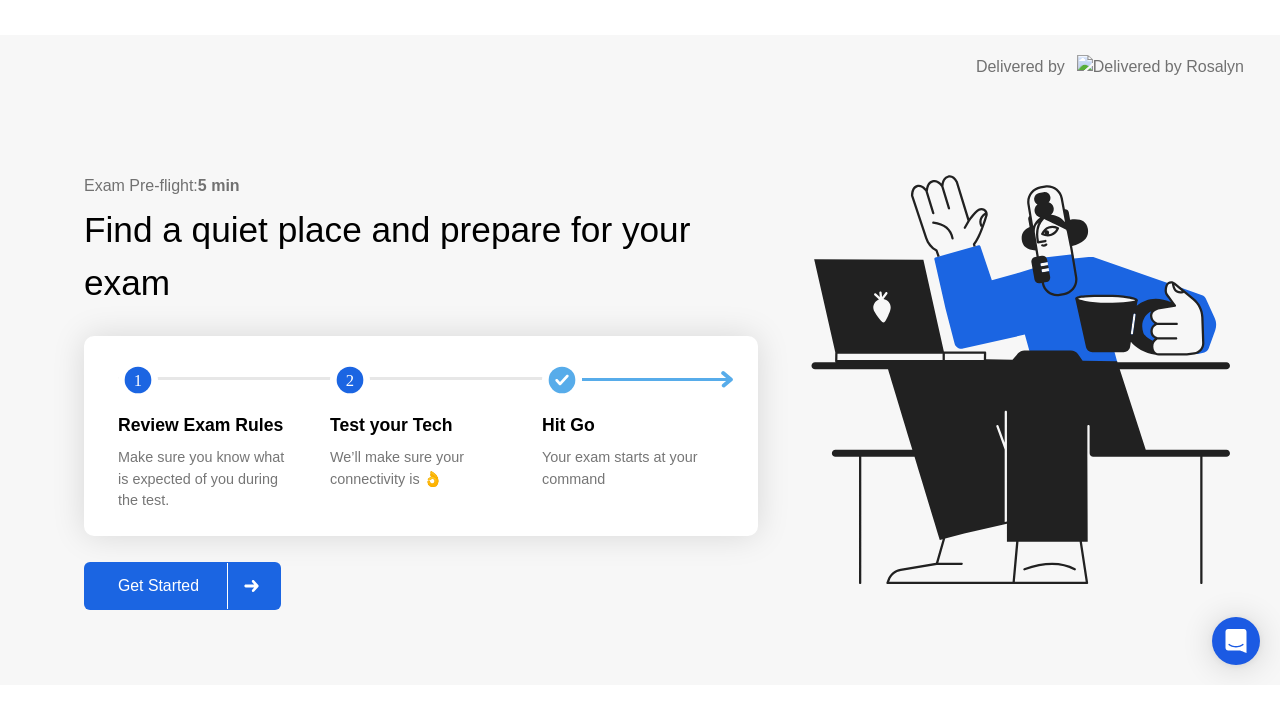 scroll, scrollTop: 0, scrollLeft: 0, axis: both 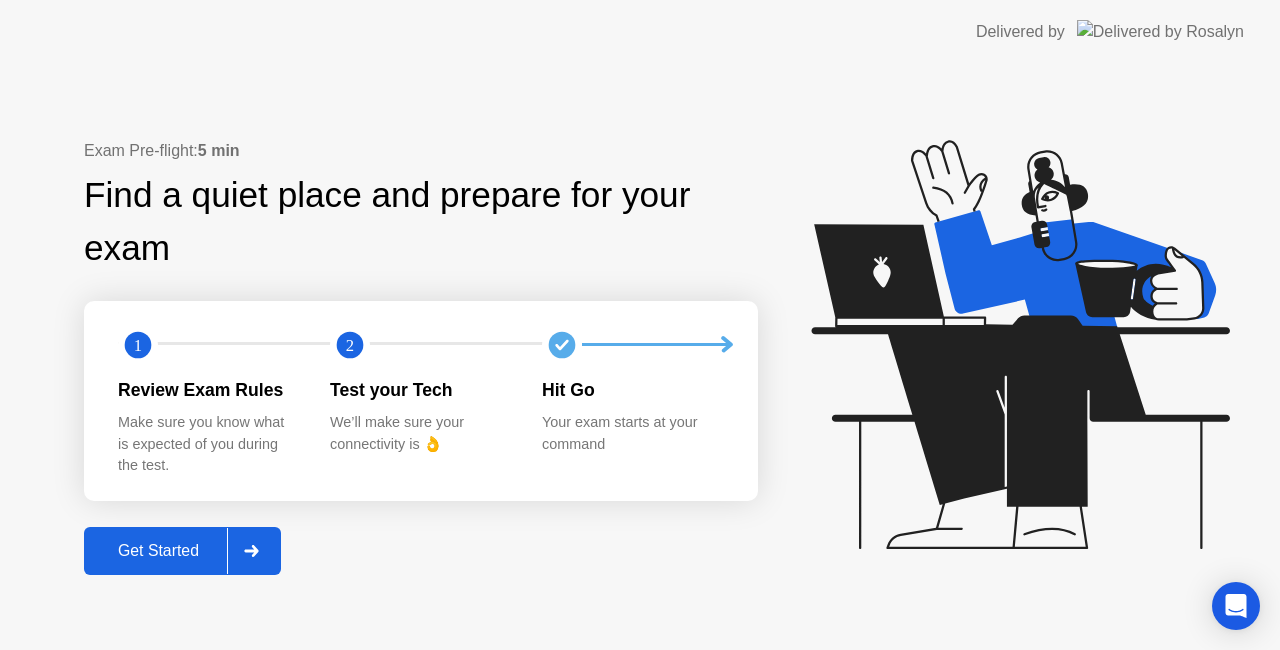 click on "Get Started" 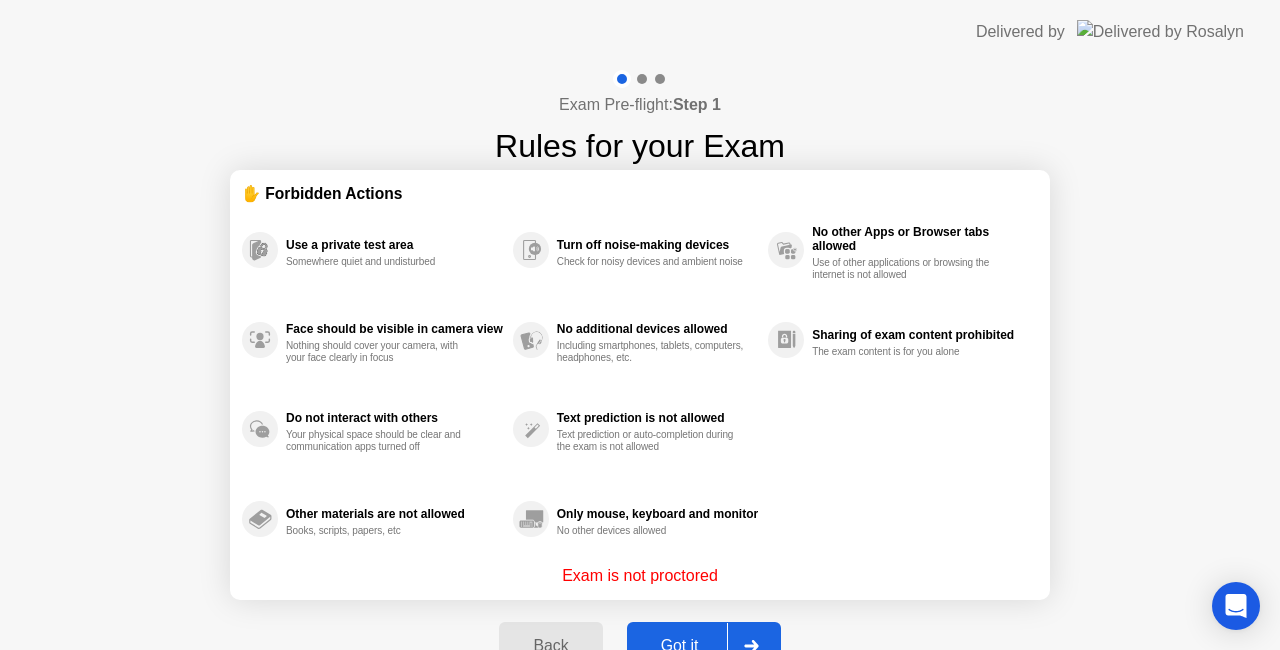 click on "Got it" 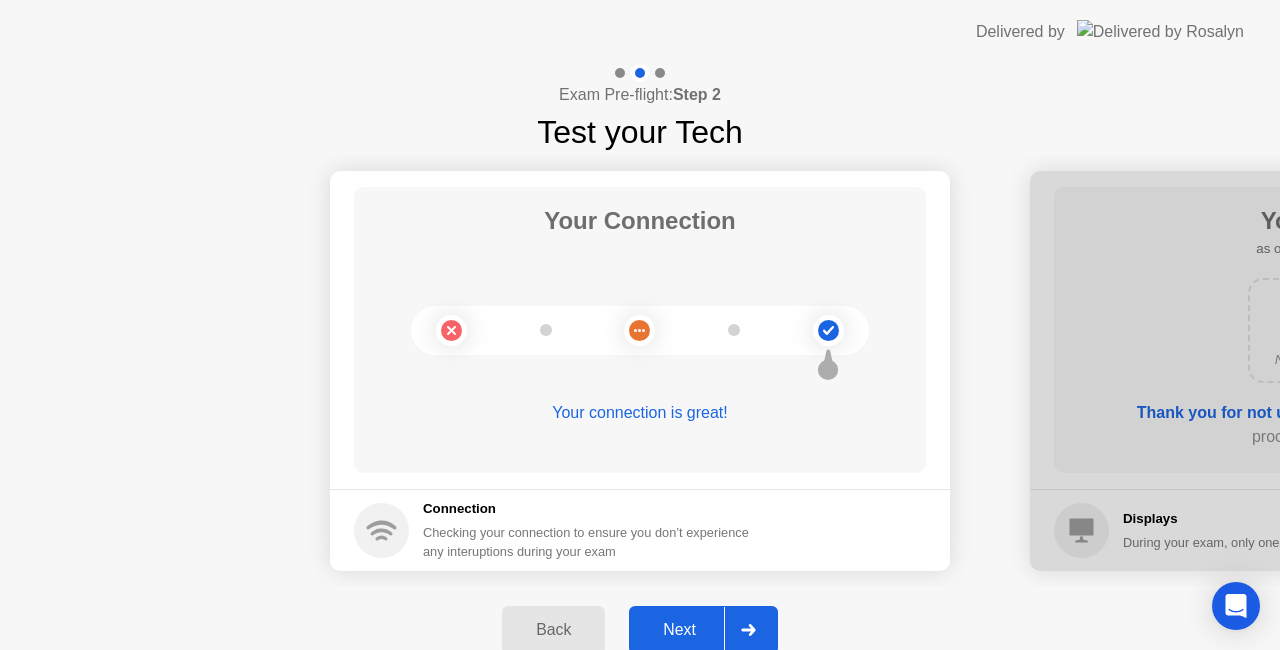 click on "Next" 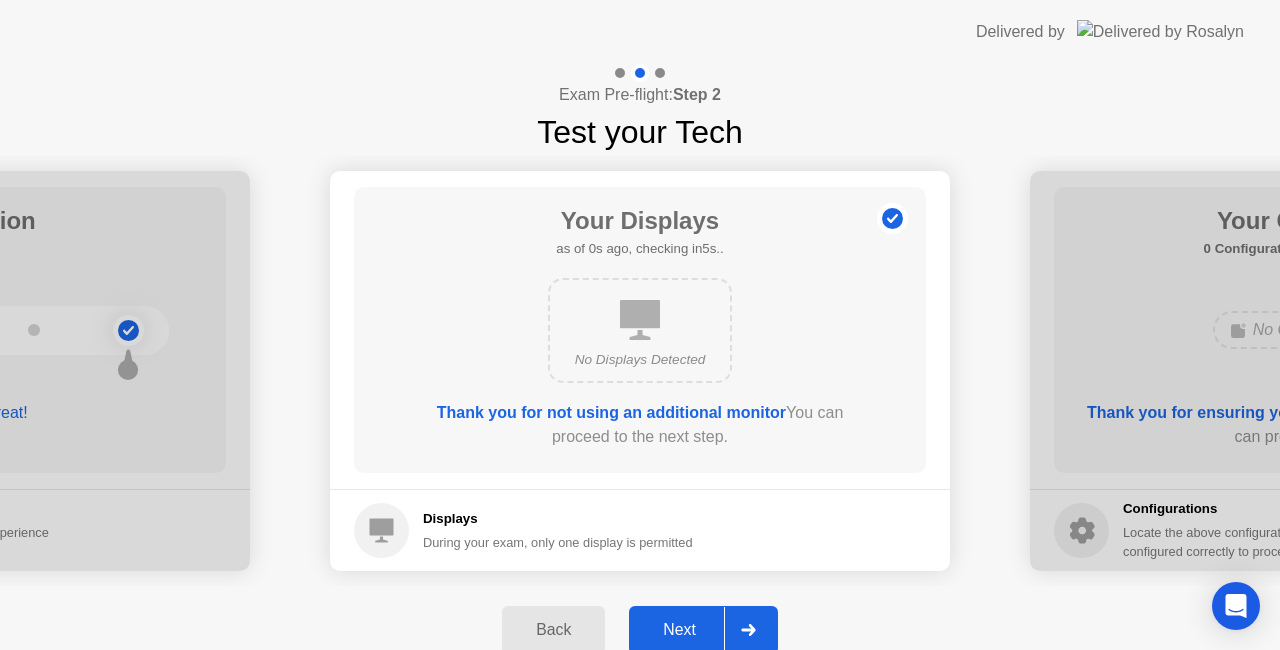 click on "Next" 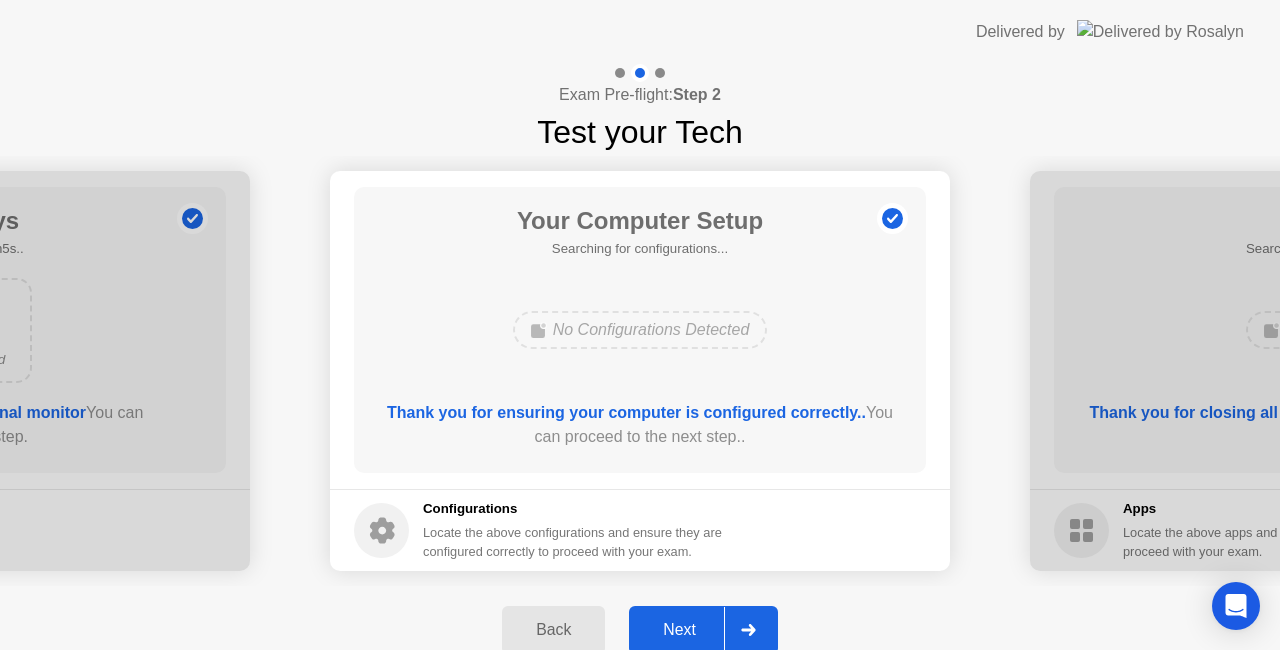 click on "Next" 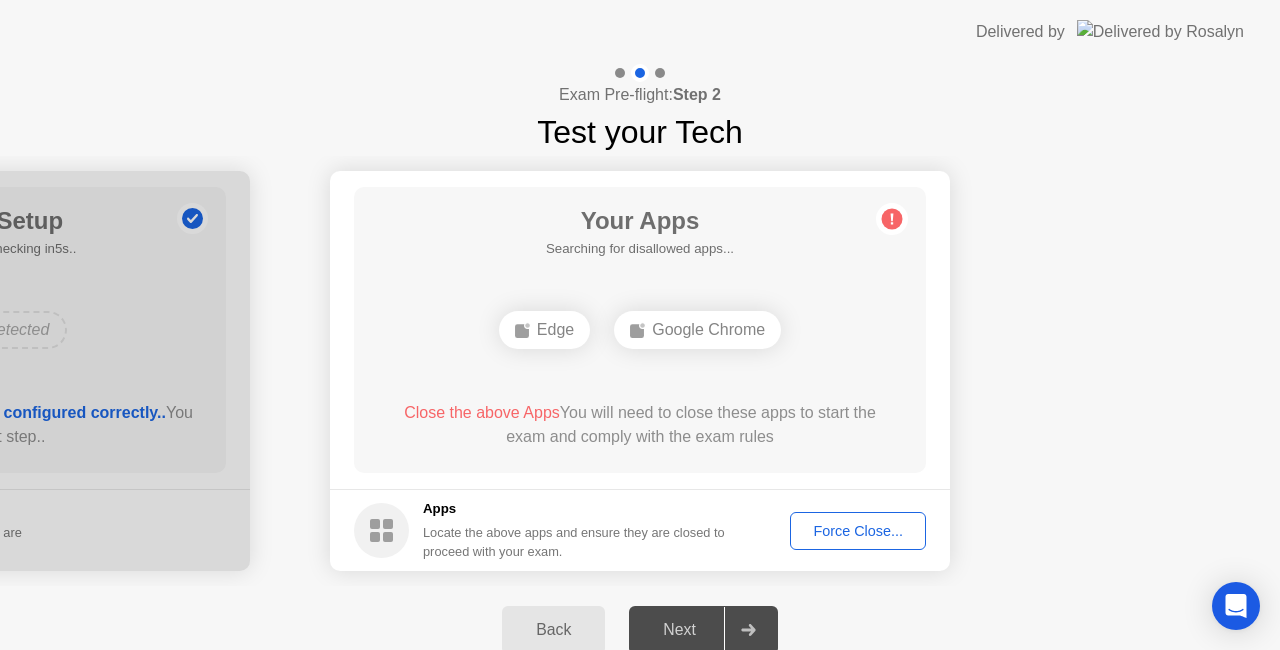 click on "Force Close..." 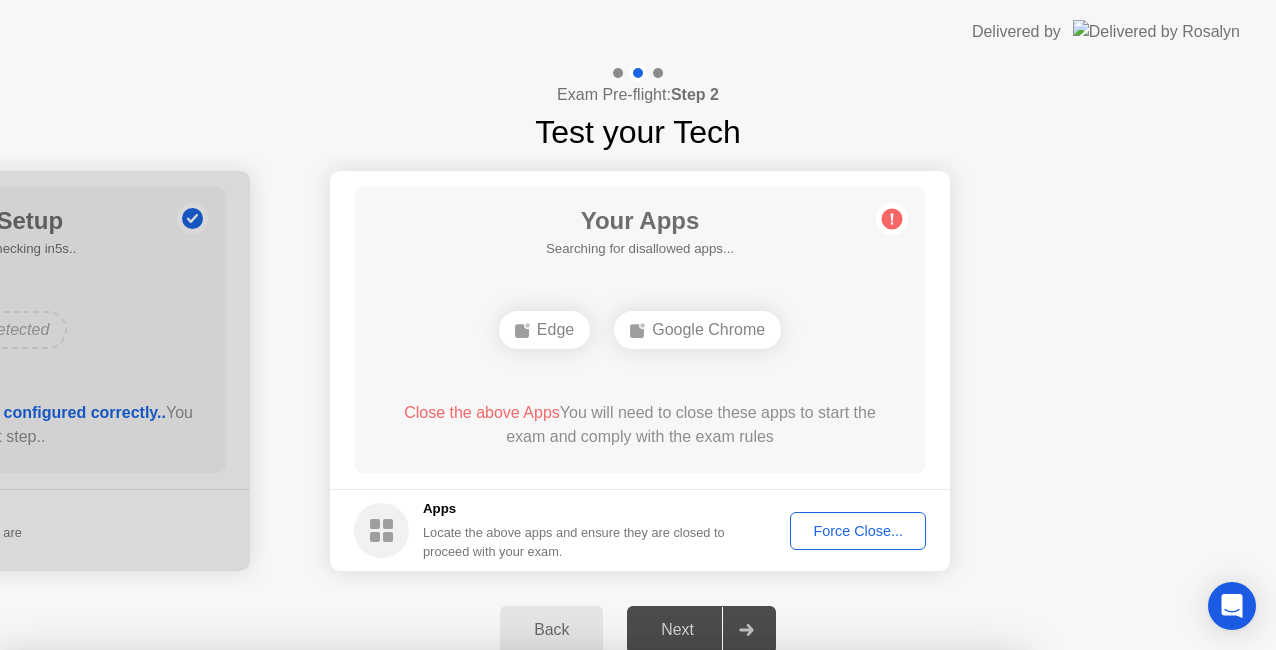 click on "Confirm" at bounding box center (577, 926) 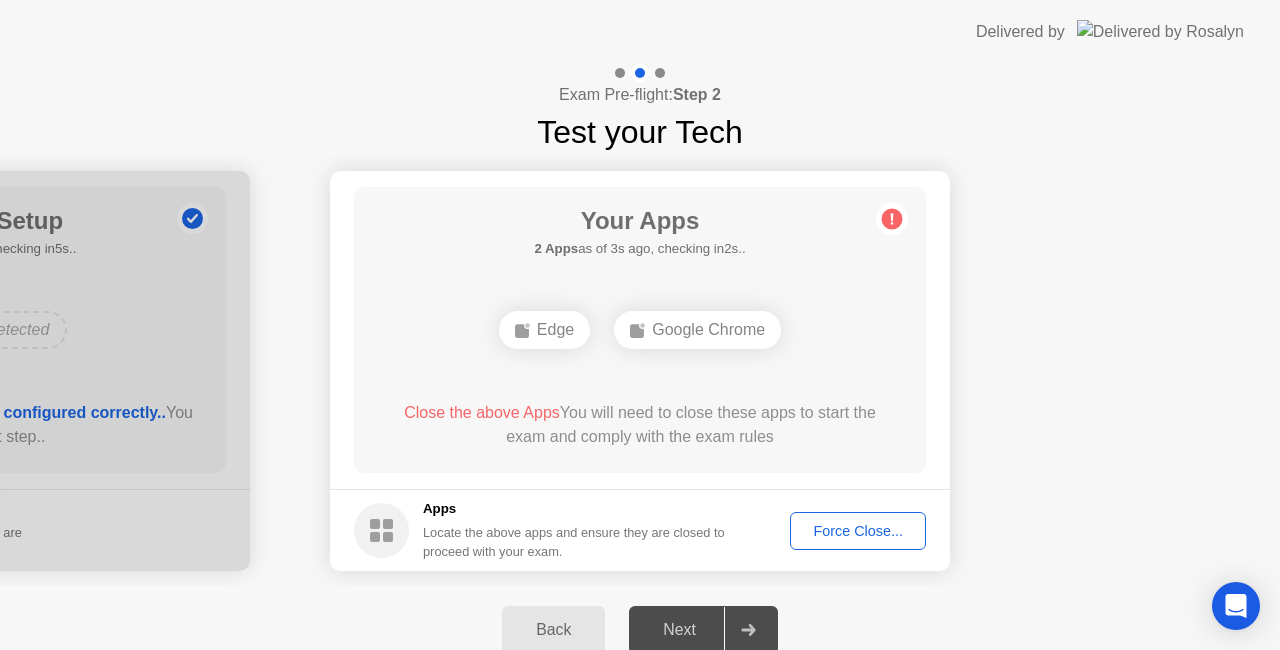 click on "Force Close..." 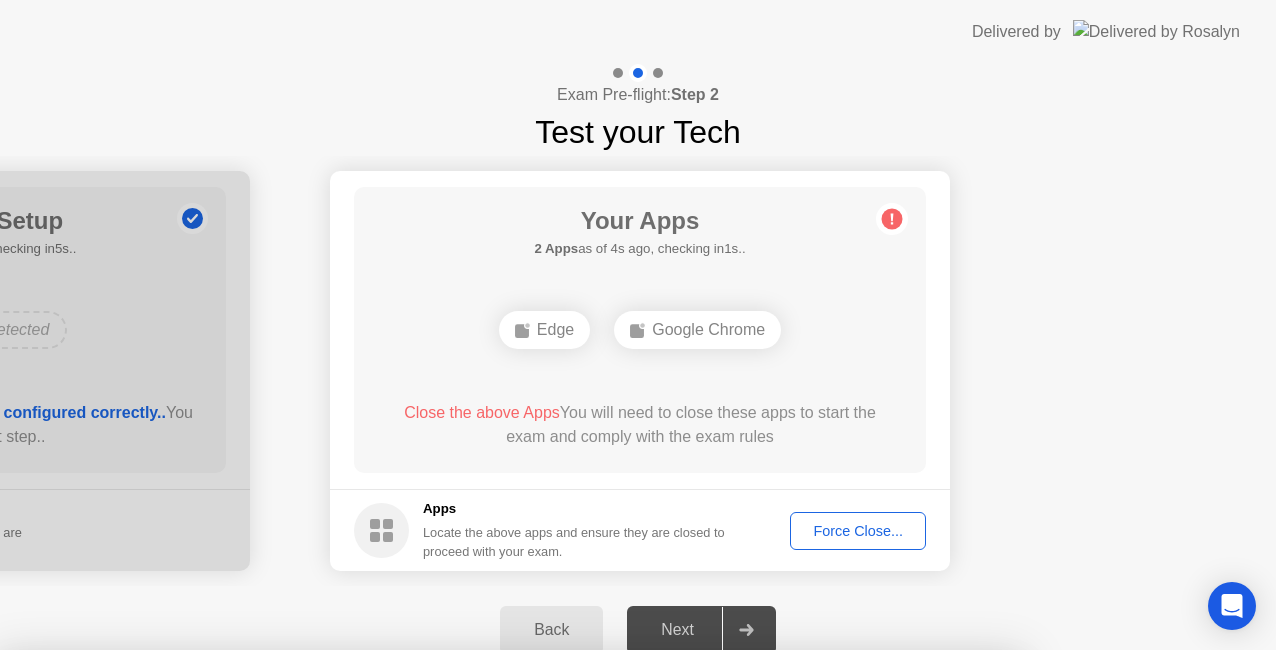click on "Confirm" at bounding box center [577, 926] 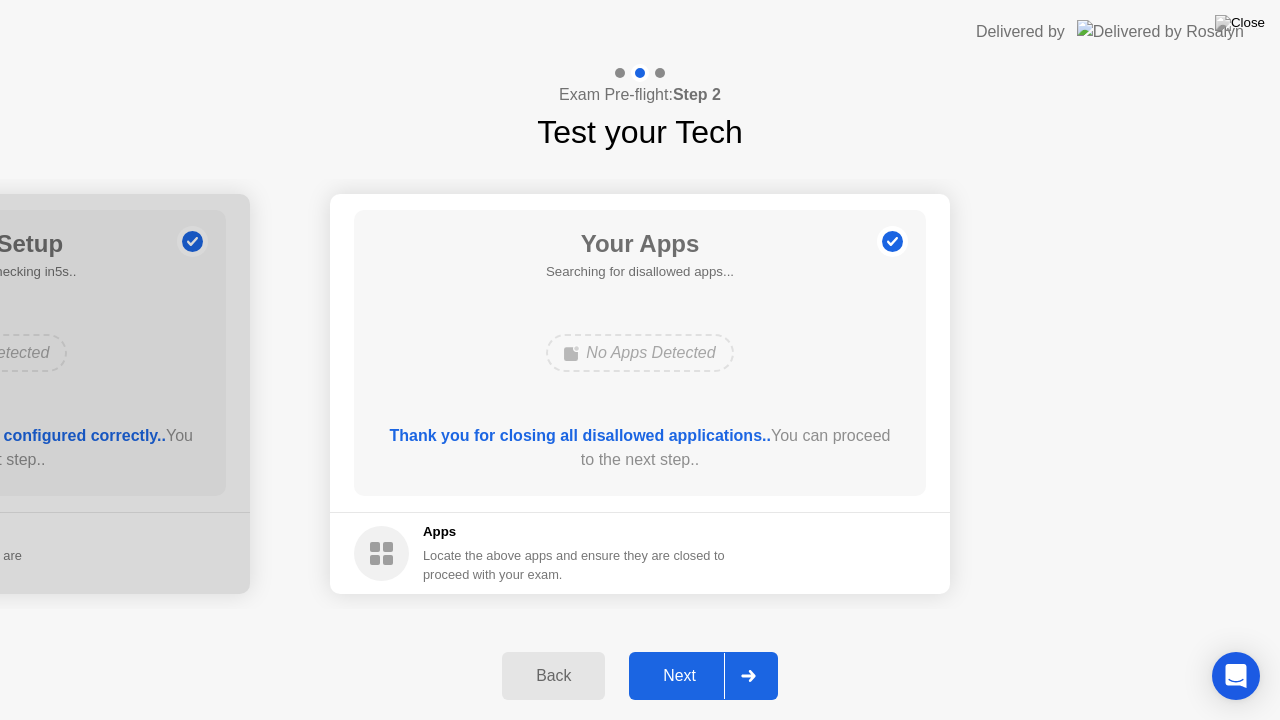 click on "Next" 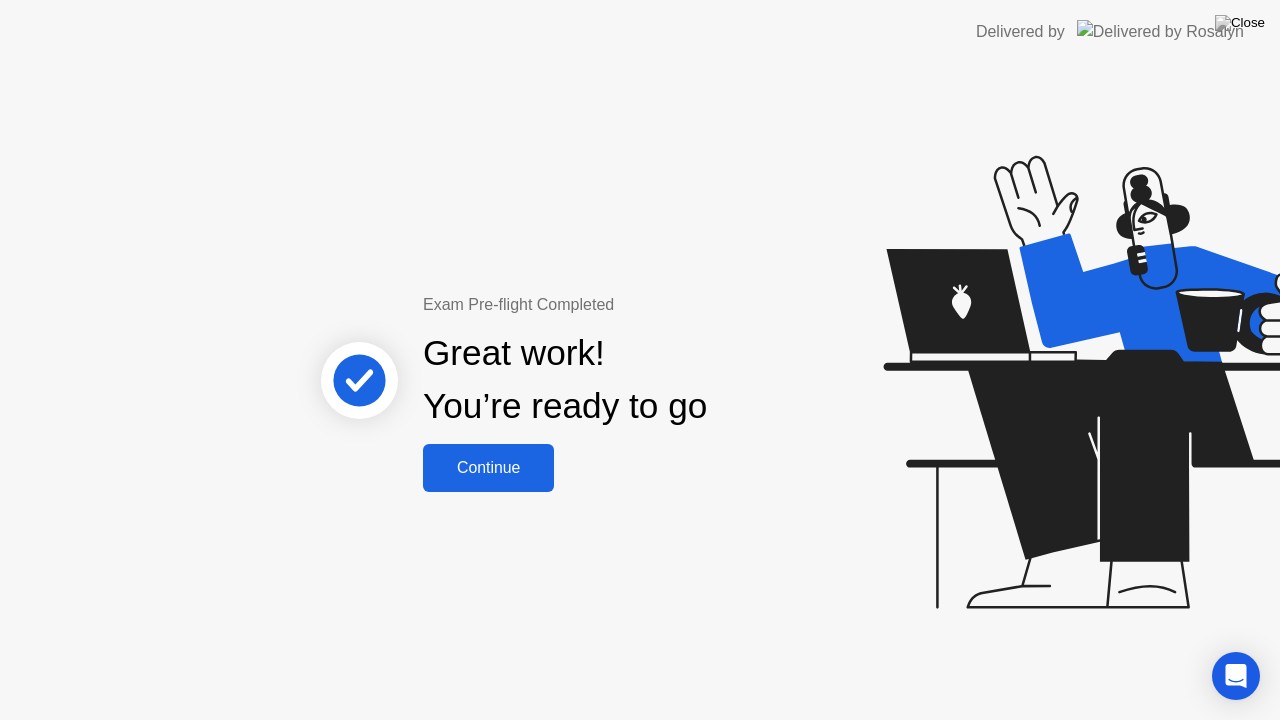 click on "Great work!   You’re ready to go" 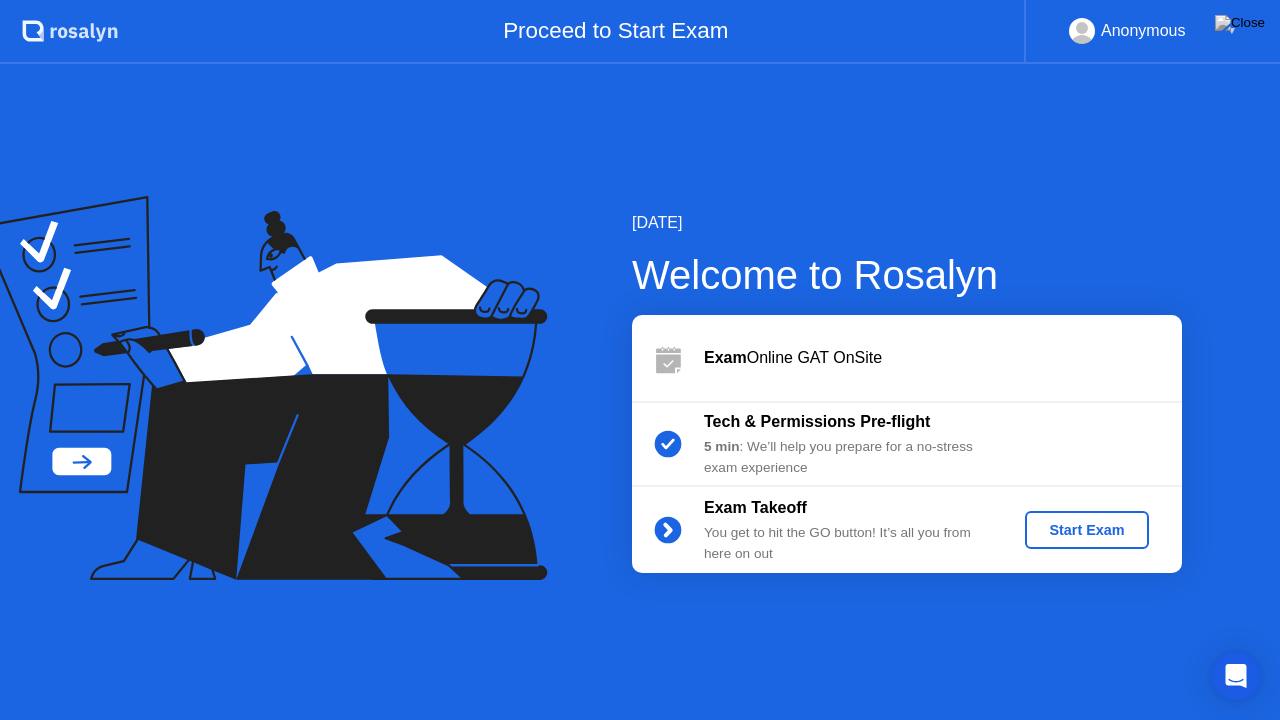click on "Start Exam" 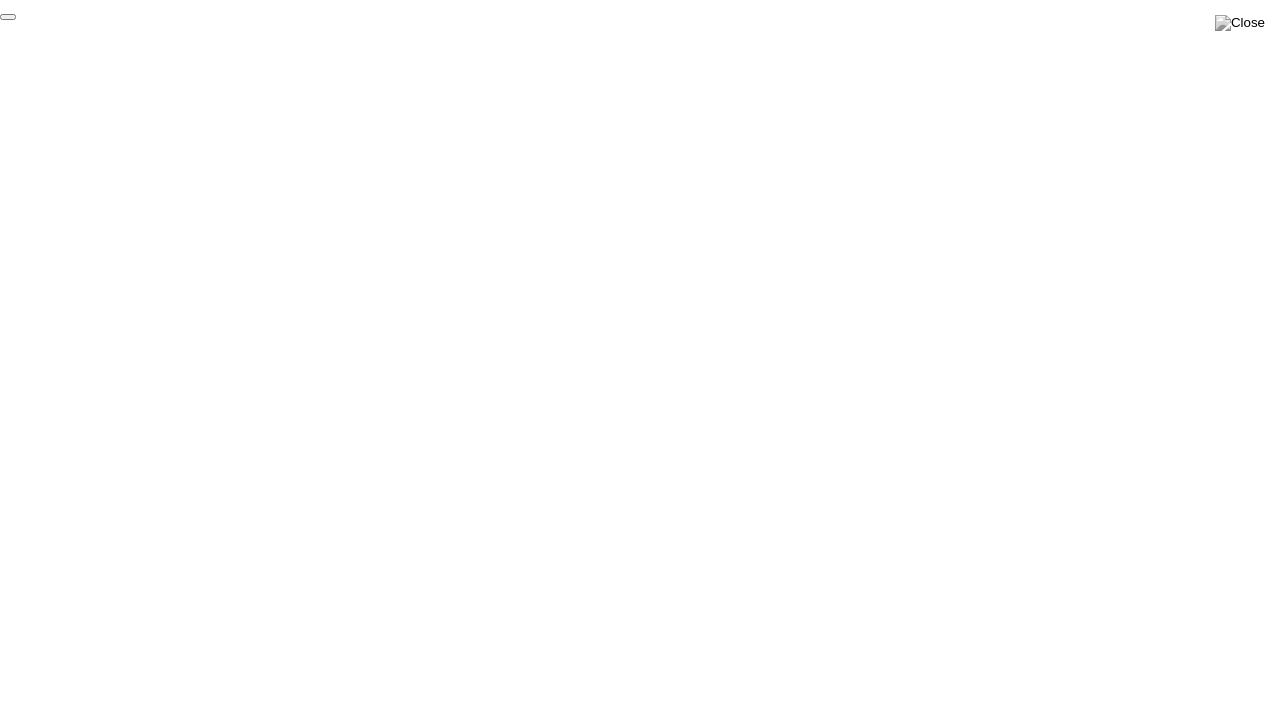 click on "End Proctoring Session" 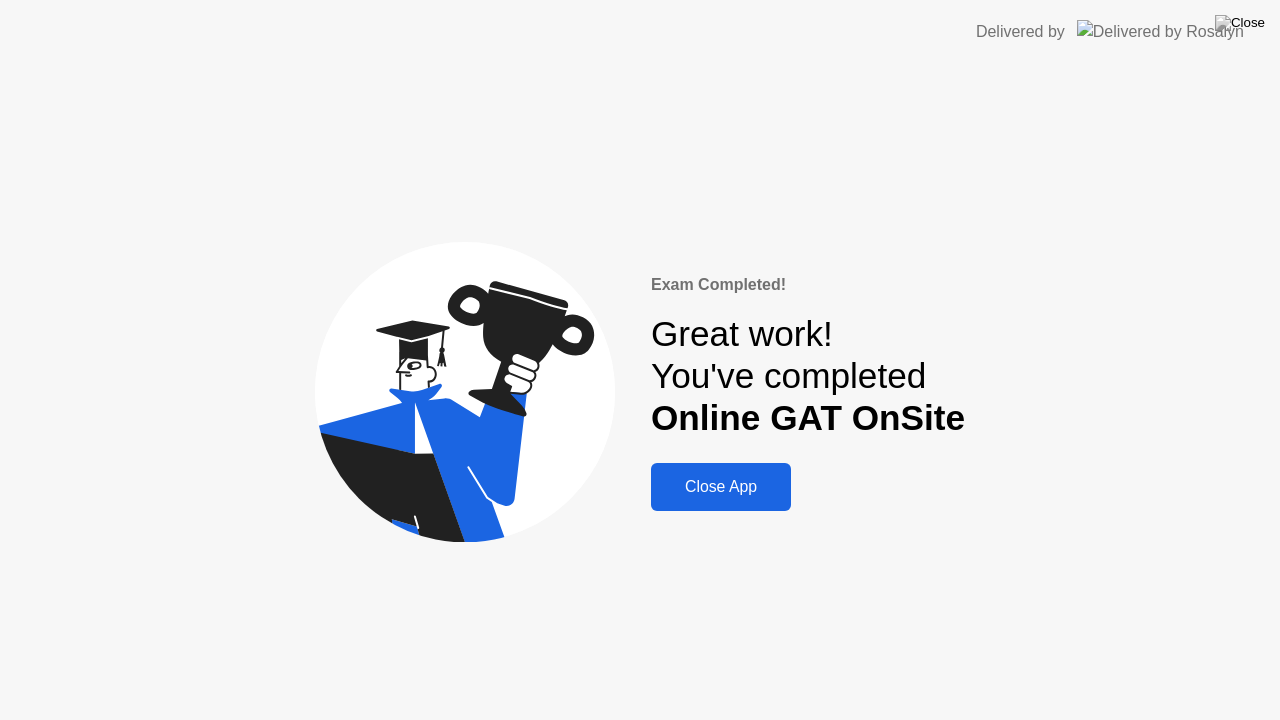 click on "Close App" 